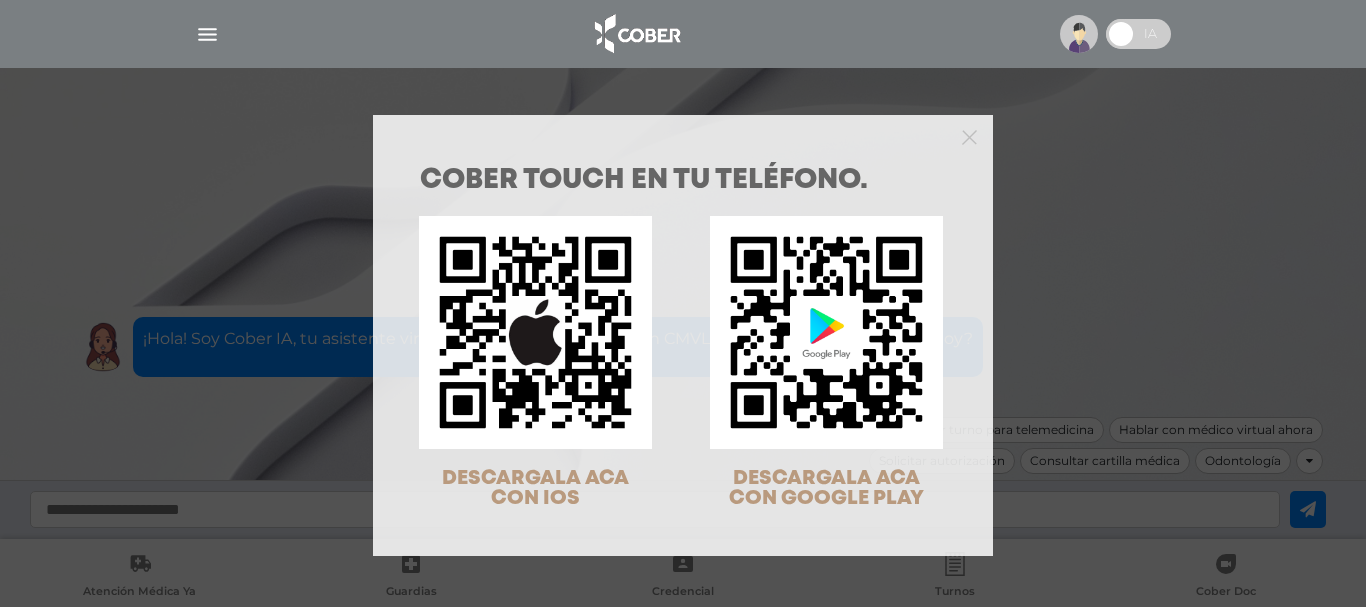 scroll, scrollTop: 0, scrollLeft: 0, axis: both 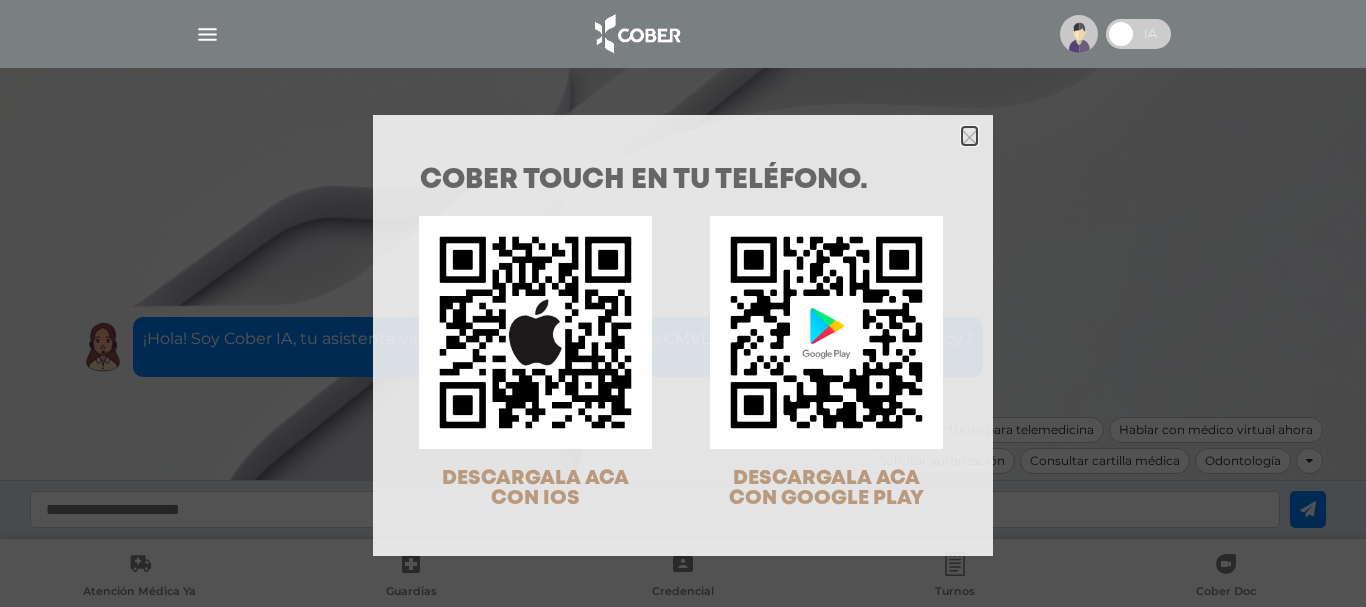 click 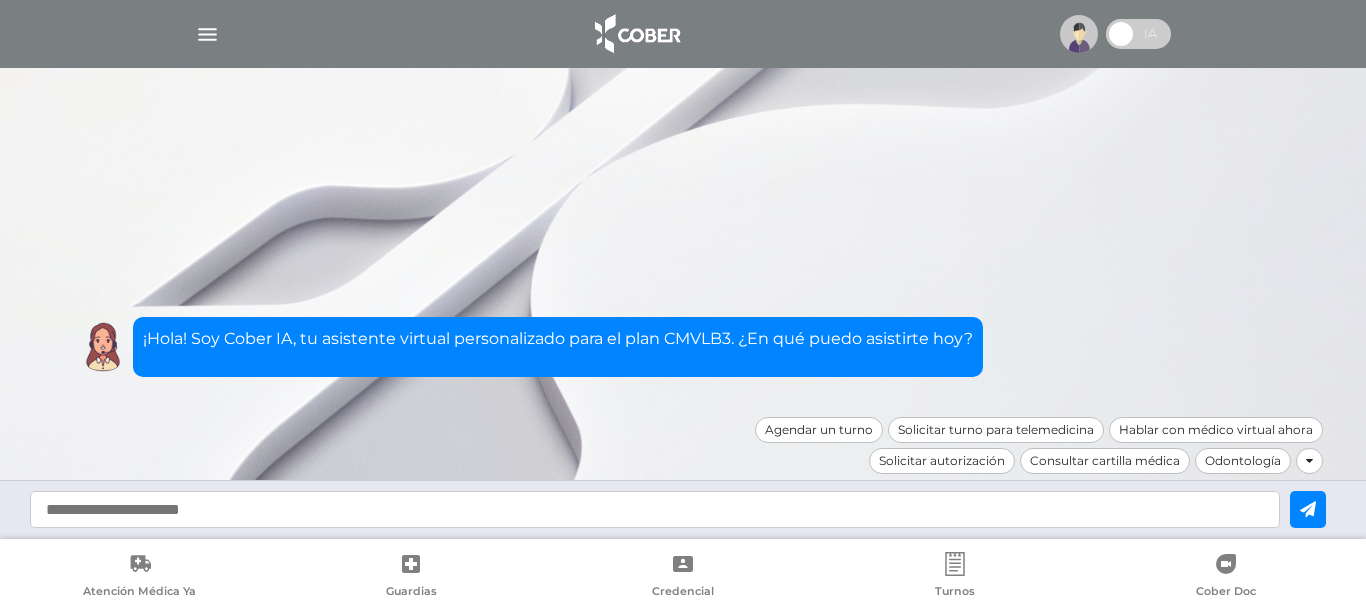 click at bounding box center [207, 34] 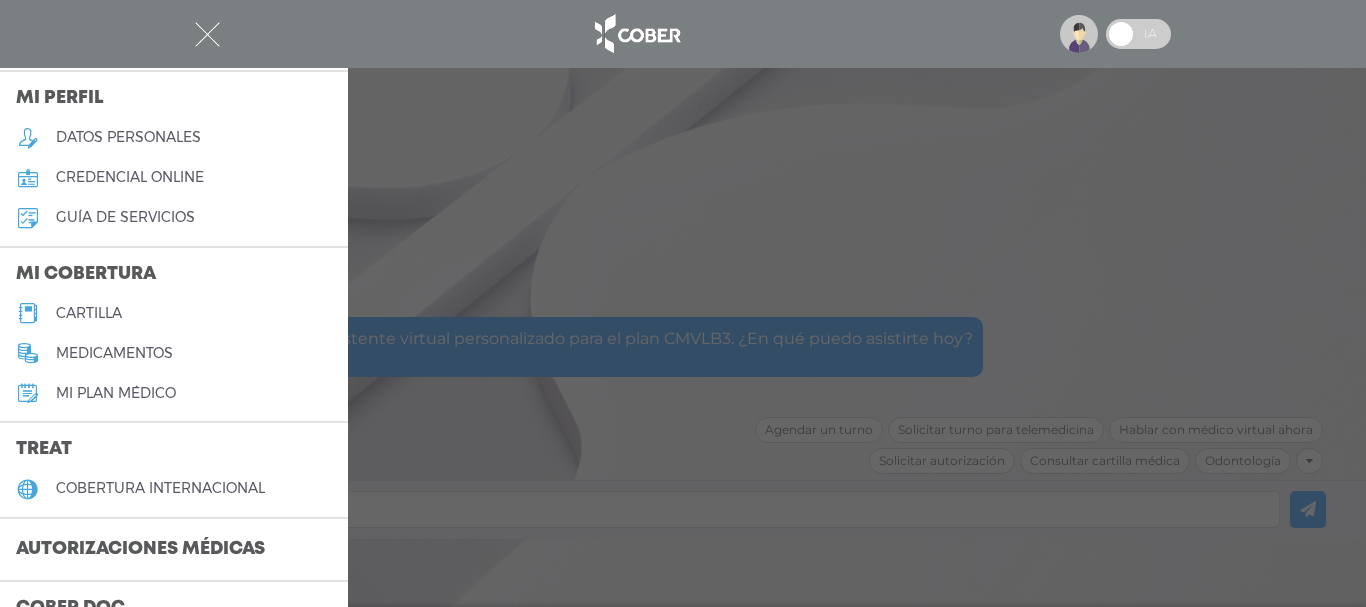 scroll, scrollTop: 200, scrollLeft: 0, axis: vertical 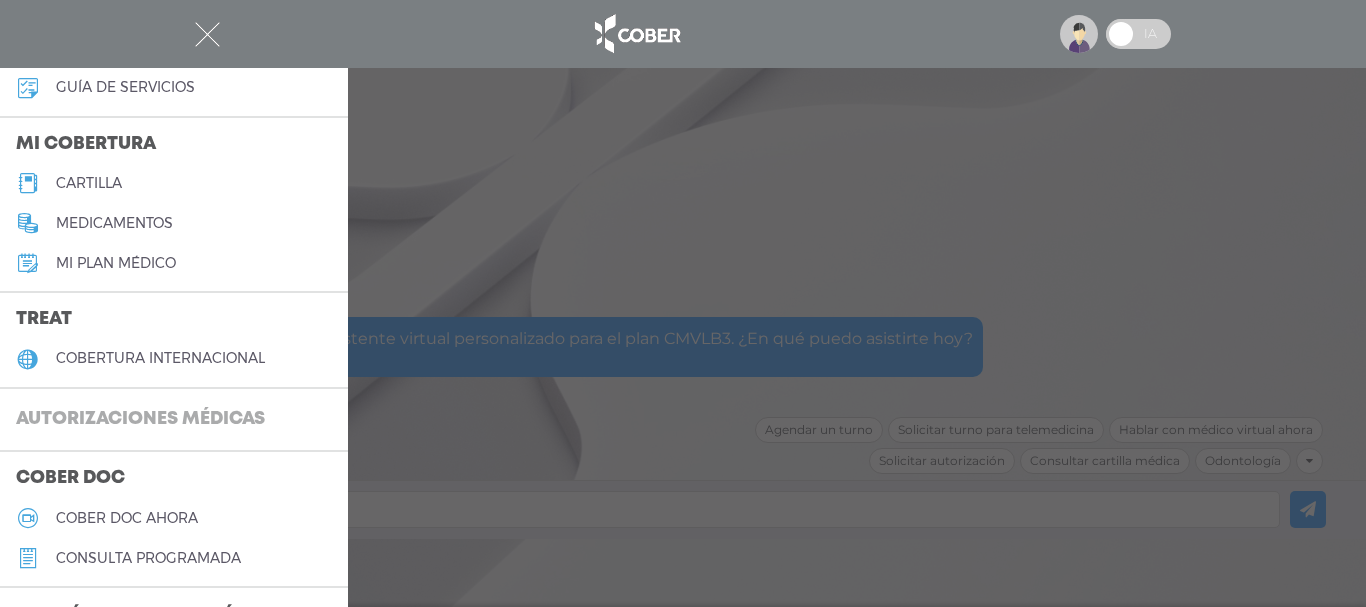 click on "Autorizaciones médicas" at bounding box center [140, 420] 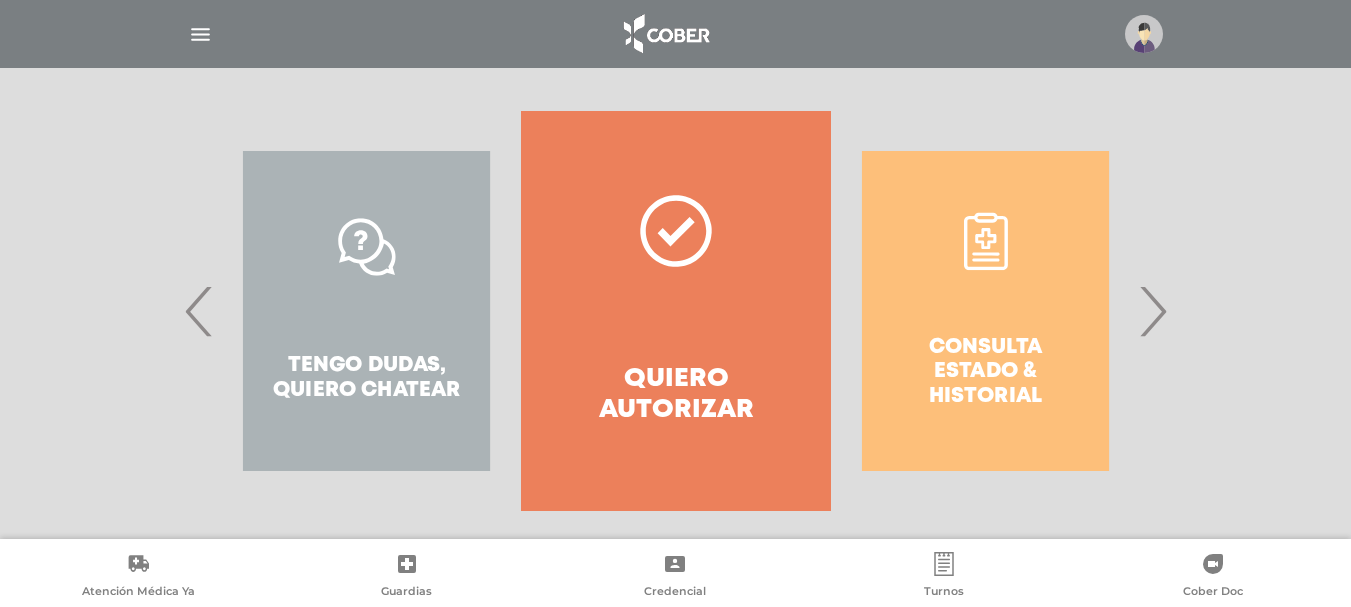 scroll, scrollTop: 397, scrollLeft: 0, axis: vertical 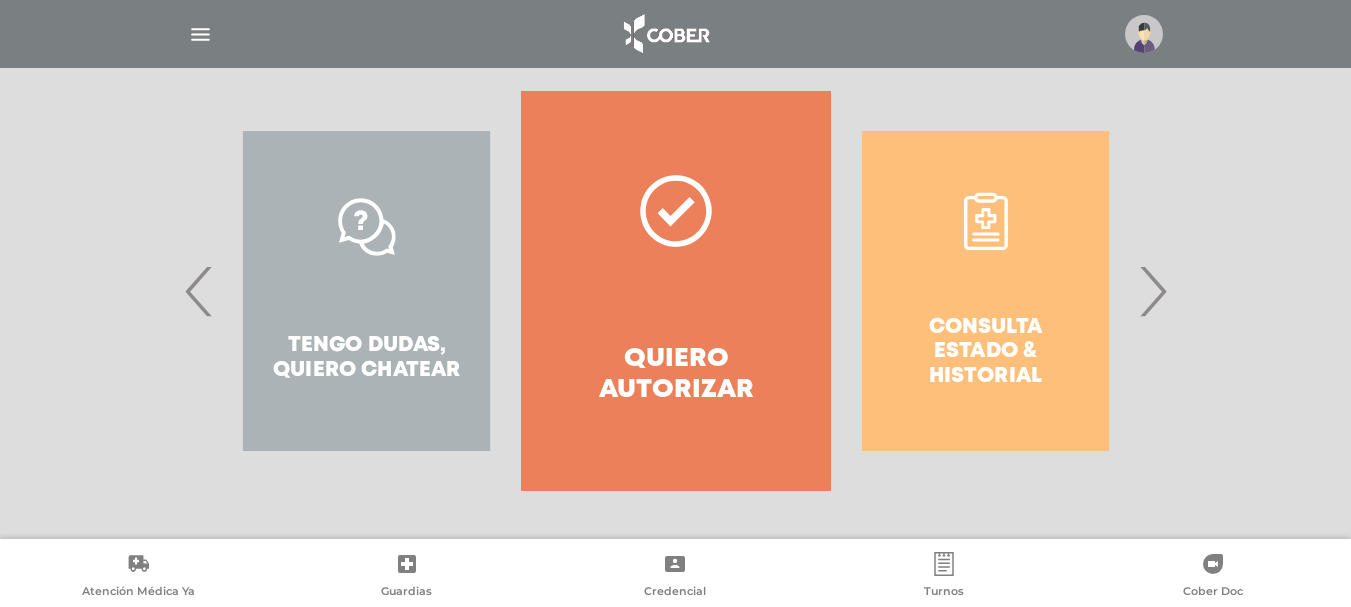 click on "Quiero autorizar" at bounding box center (675, 375) 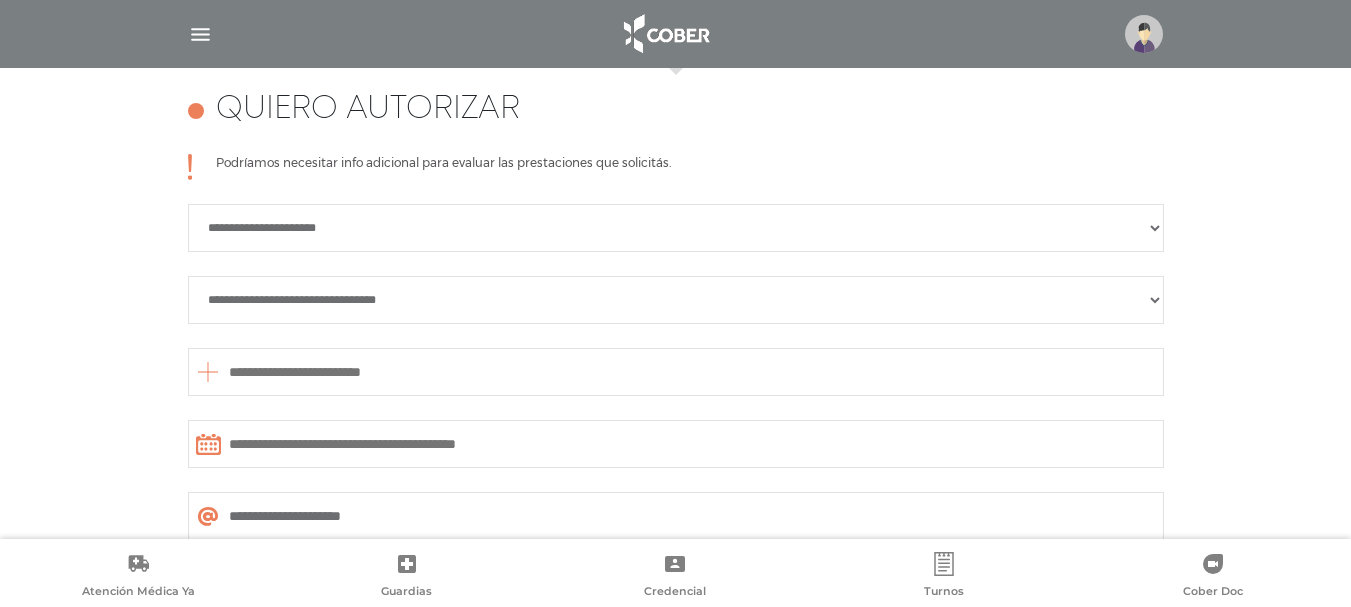 scroll, scrollTop: 888, scrollLeft: 0, axis: vertical 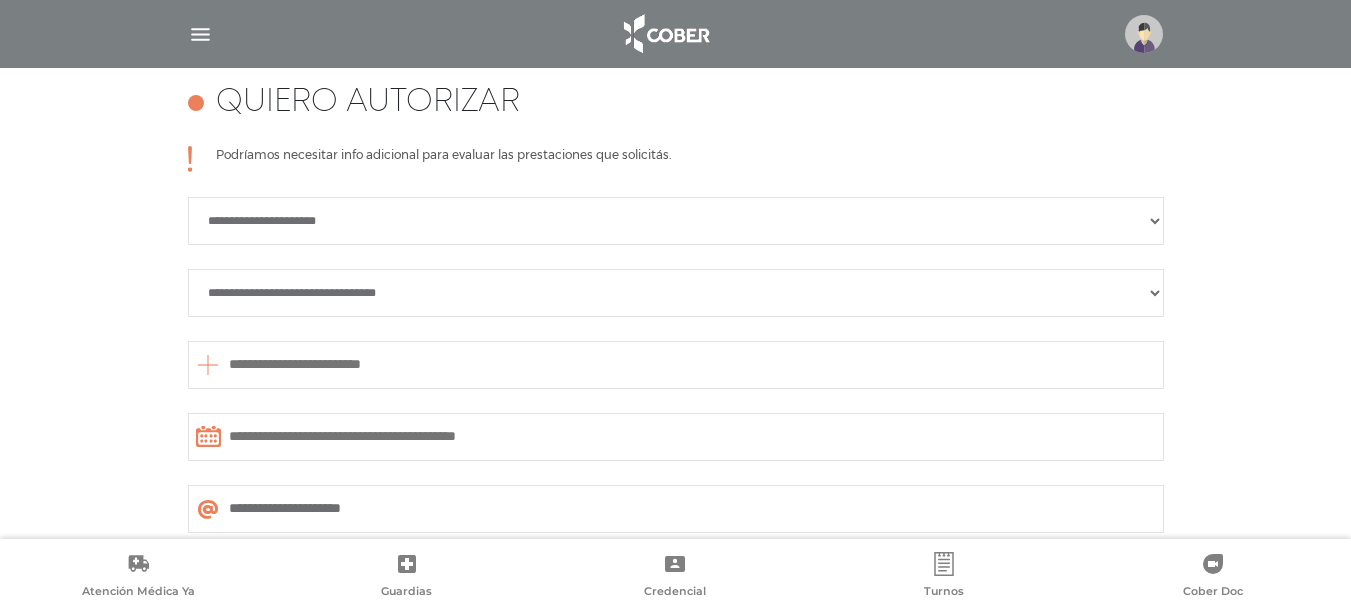 click on "**********" at bounding box center [676, 221] 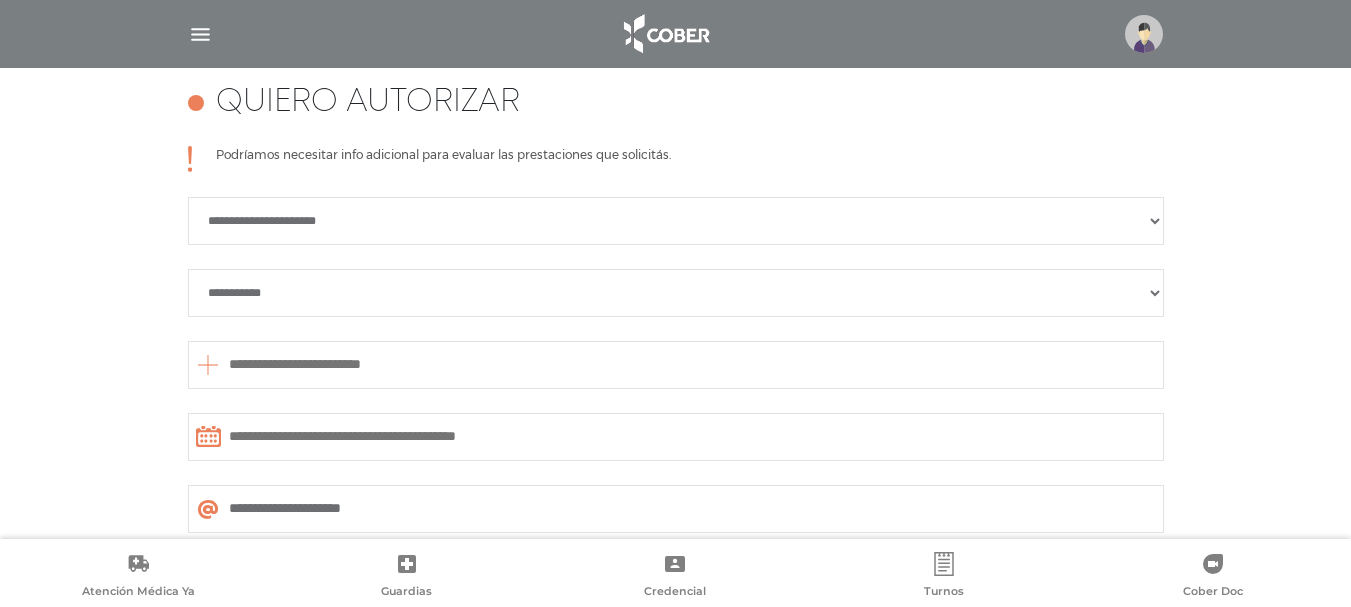 click on "**********" at bounding box center (676, 293) 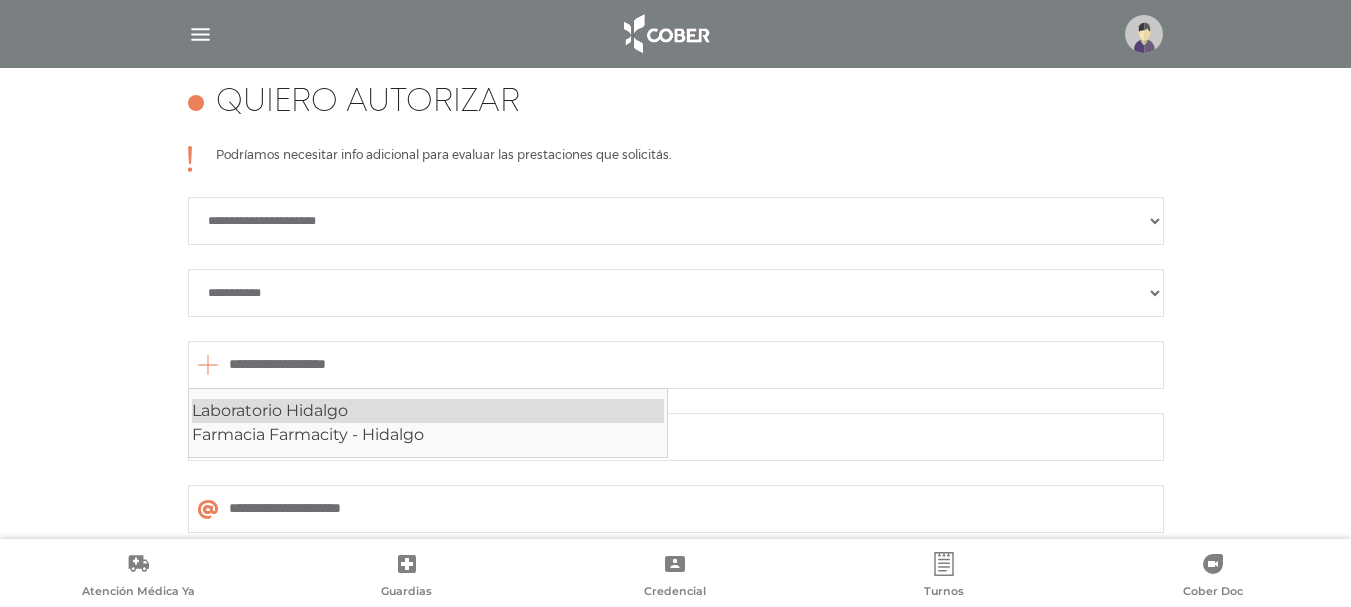click on "Laboratorio Hidalgo" at bounding box center (428, 411) 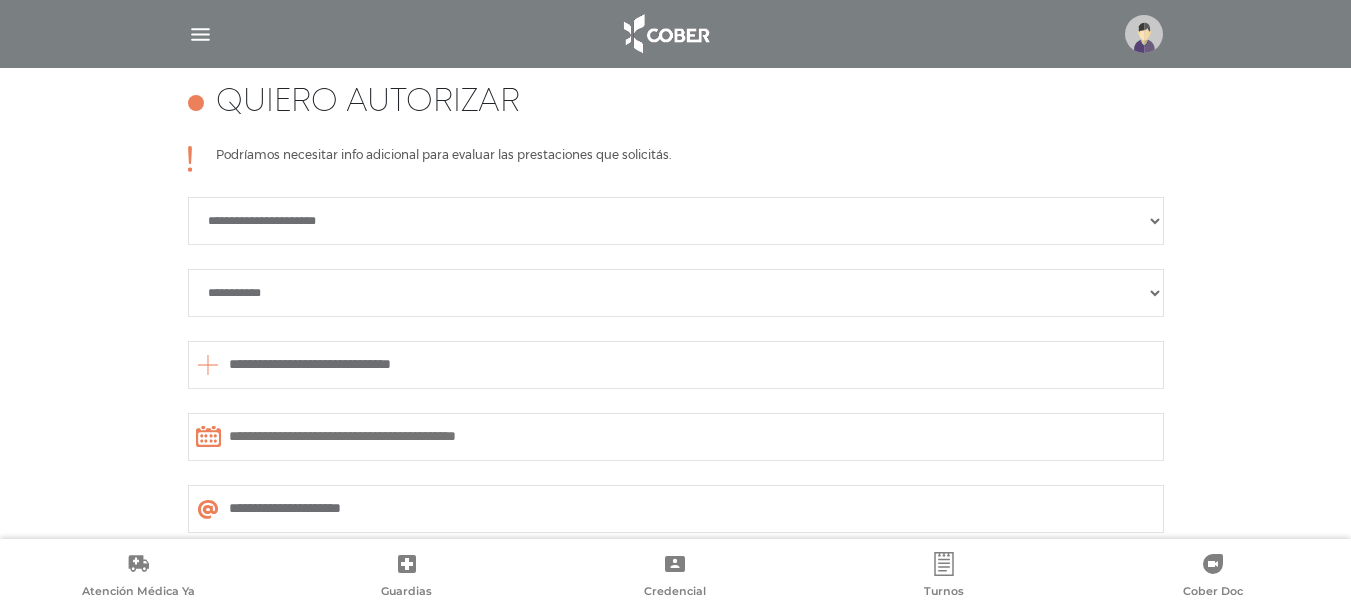 type on "**********" 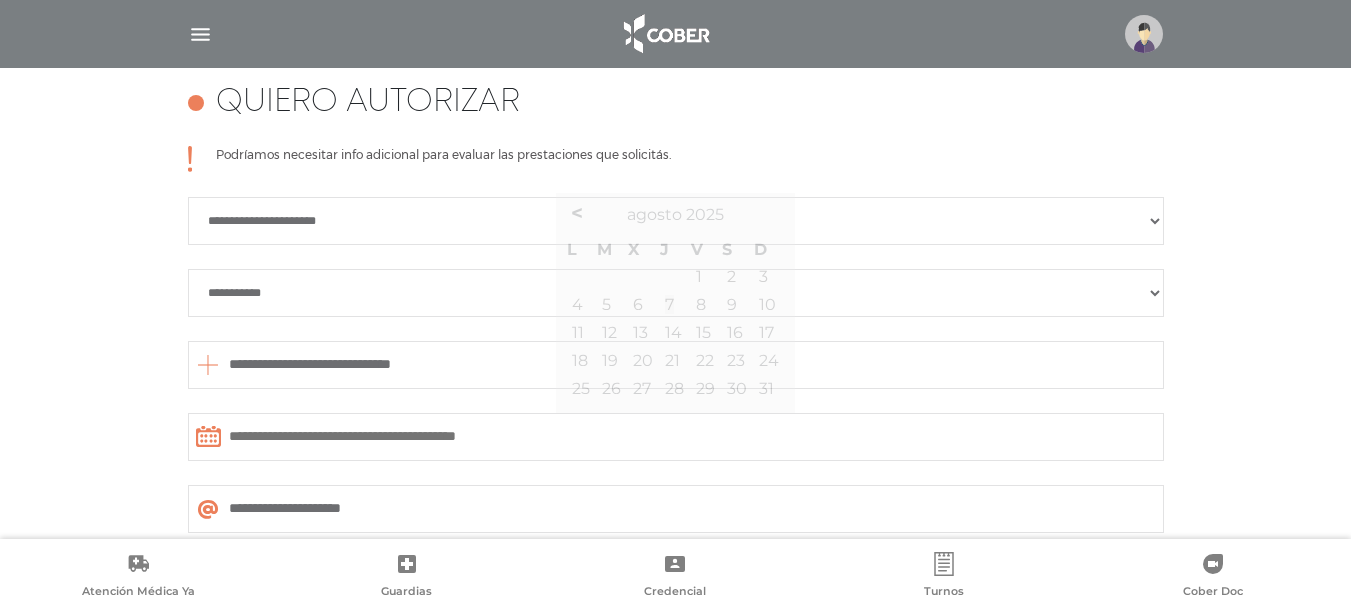 click at bounding box center [676, 437] 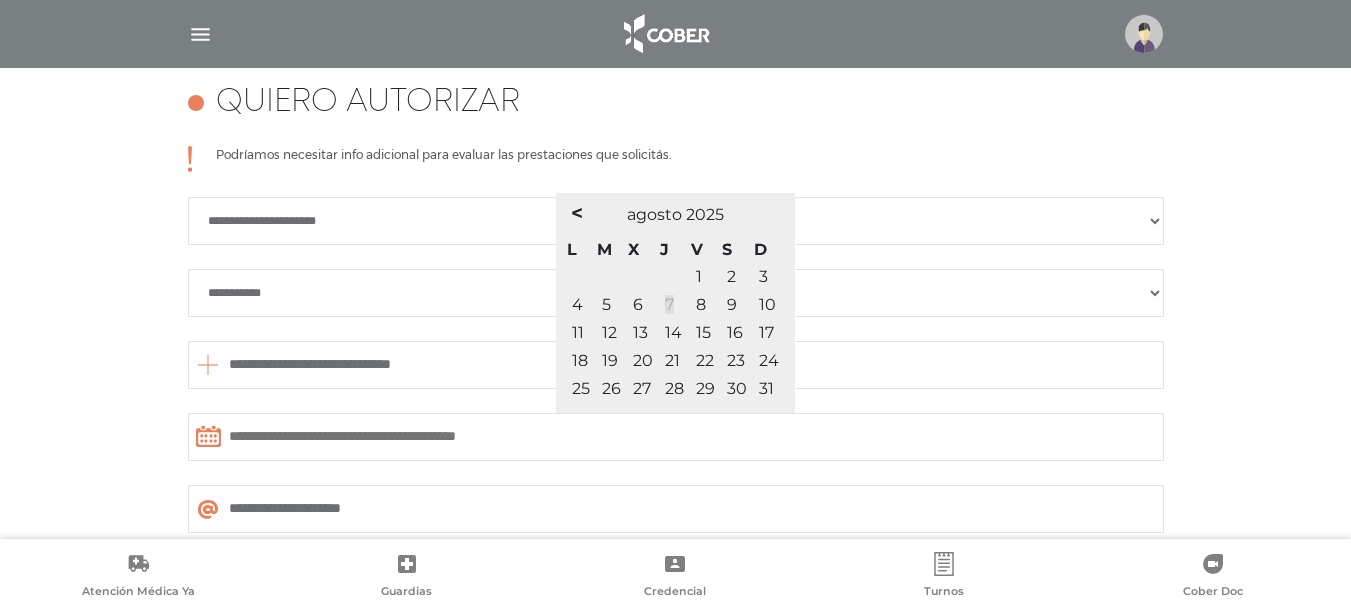 click on "7" at bounding box center [669, 304] 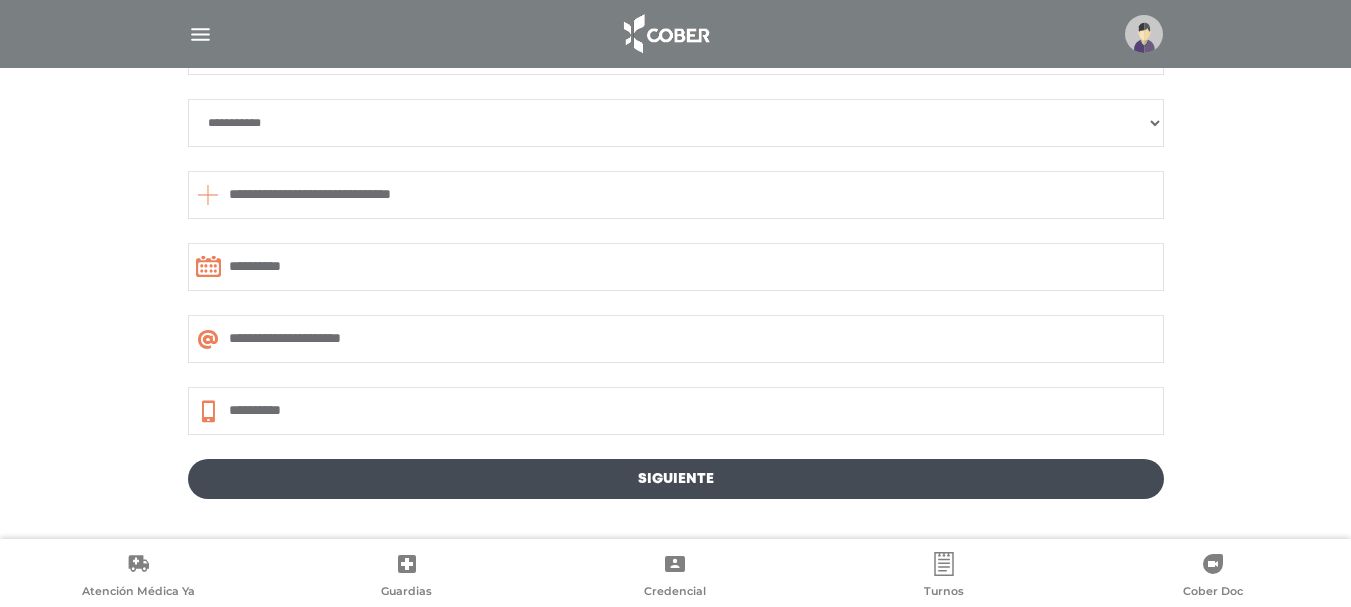 scroll, scrollTop: 1088, scrollLeft: 0, axis: vertical 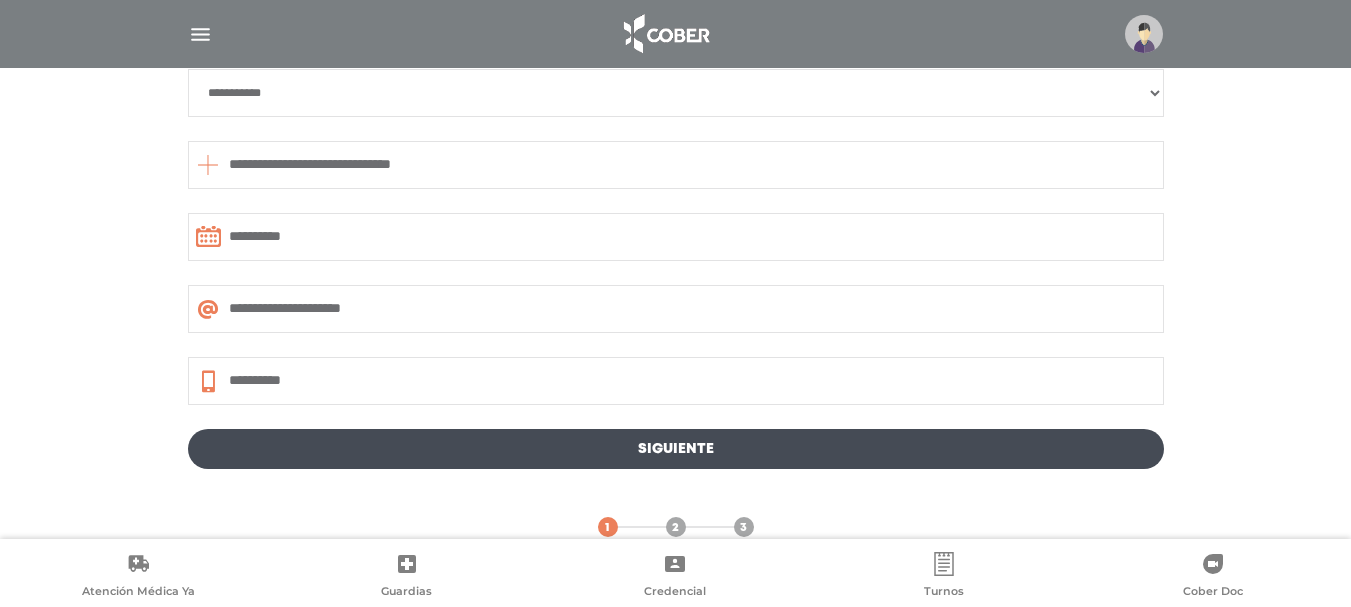 click on "Siguiente" at bounding box center (676, 449) 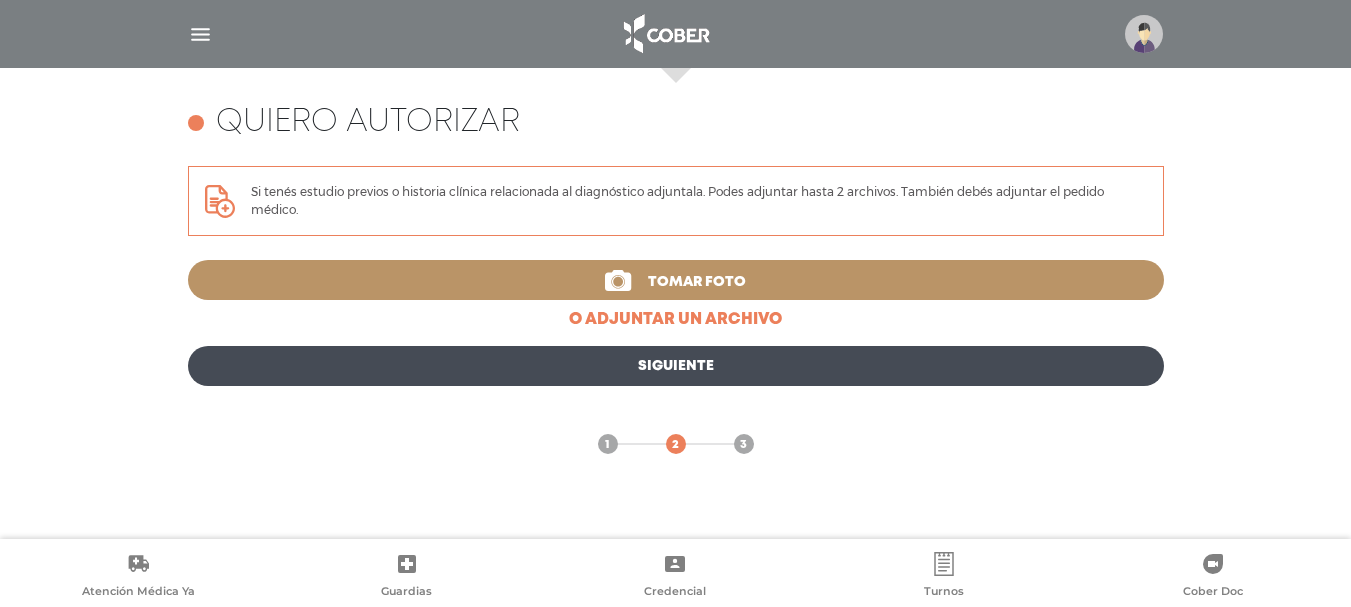 scroll, scrollTop: 785, scrollLeft: 0, axis: vertical 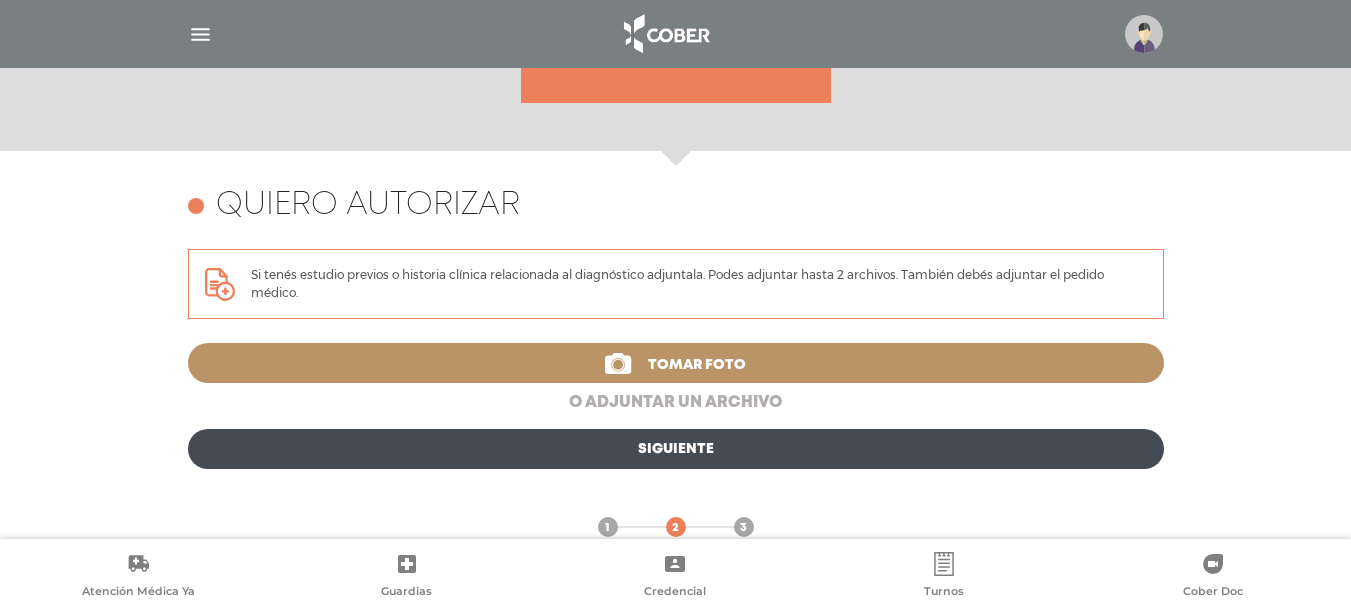 click on "o adjuntar un archivo" at bounding box center (676, 403) 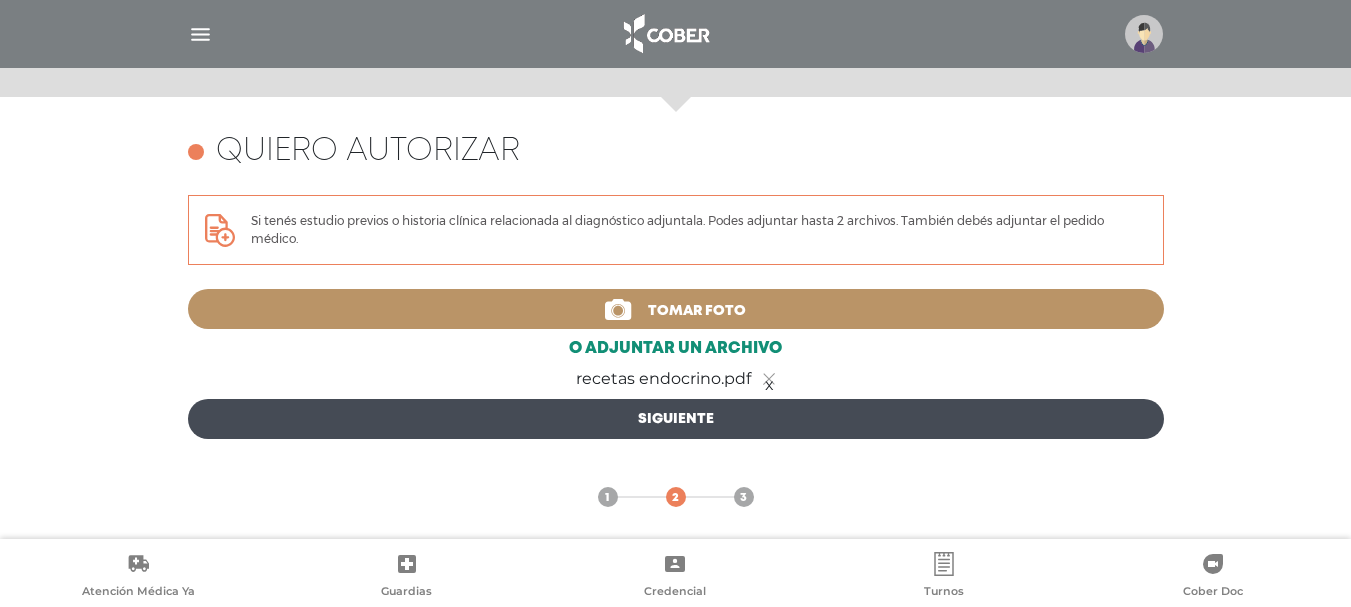 scroll, scrollTop: 868, scrollLeft: 0, axis: vertical 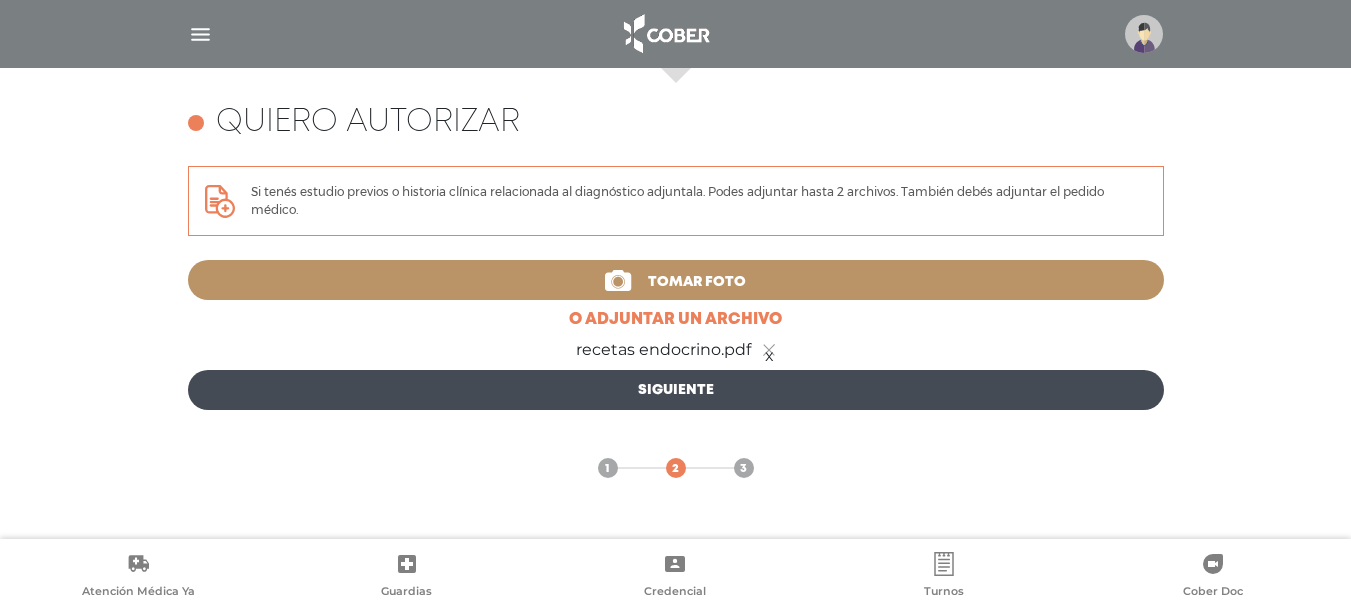 click on "Siguiente" at bounding box center [676, 390] 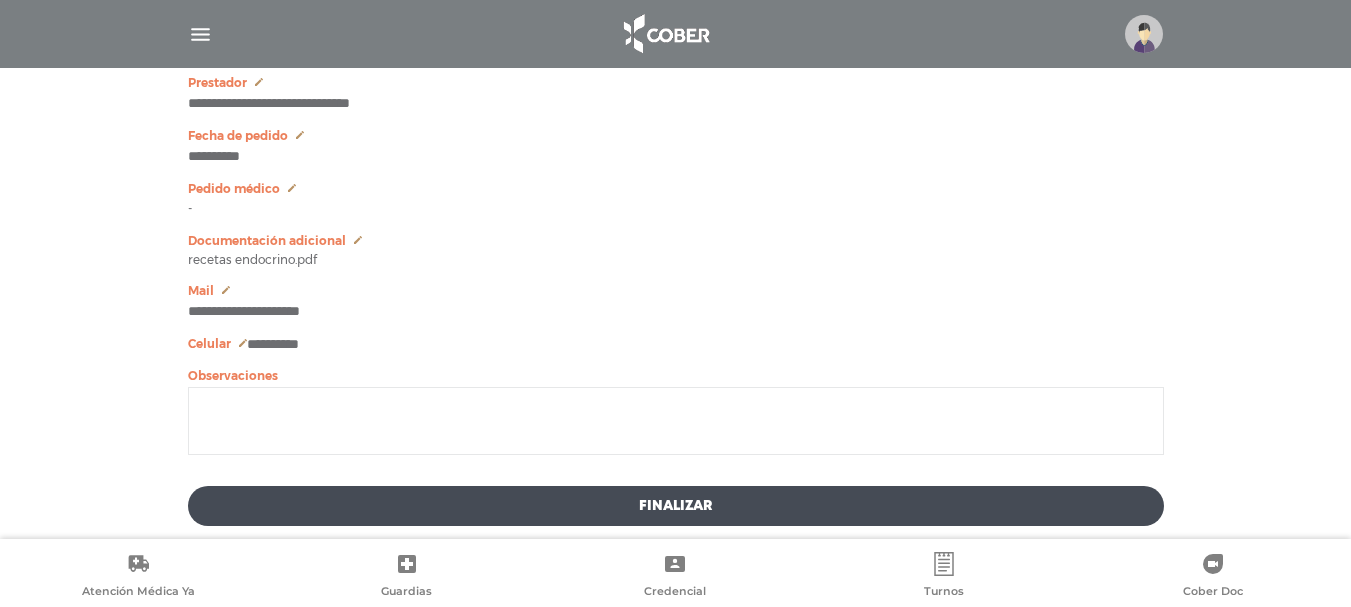 scroll, scrollTop: 1168, scrollLeft: 0, axis: vertical 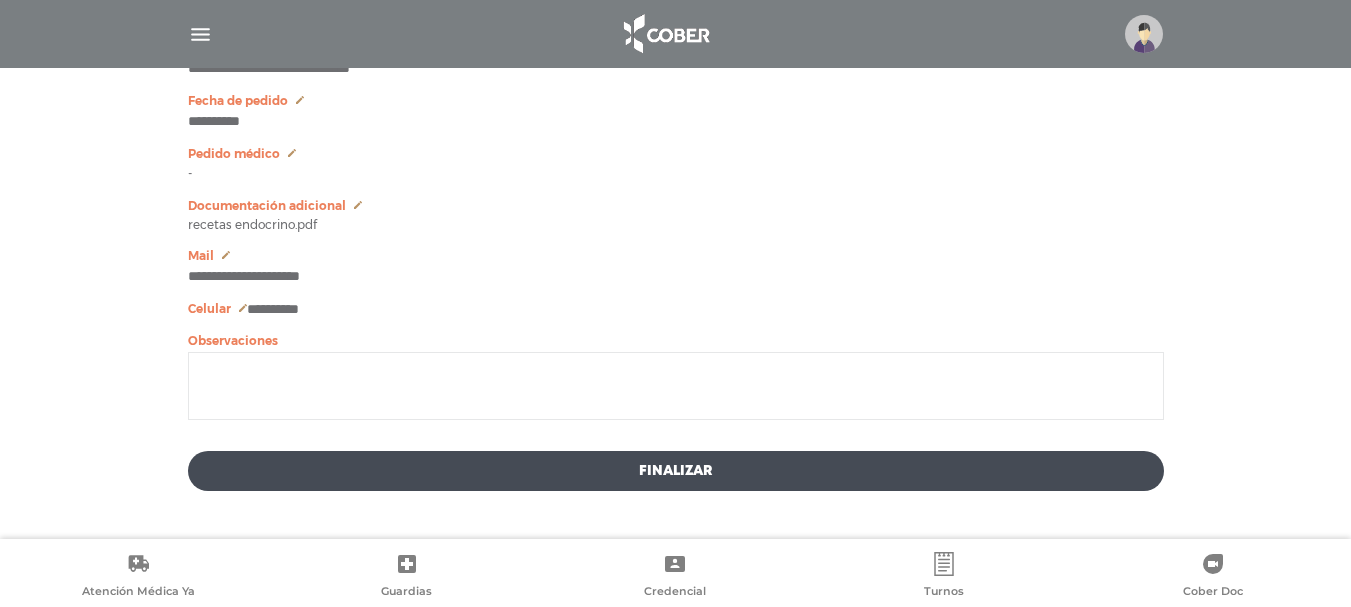 click on "Finalizar" at bounding box center [676, 471] 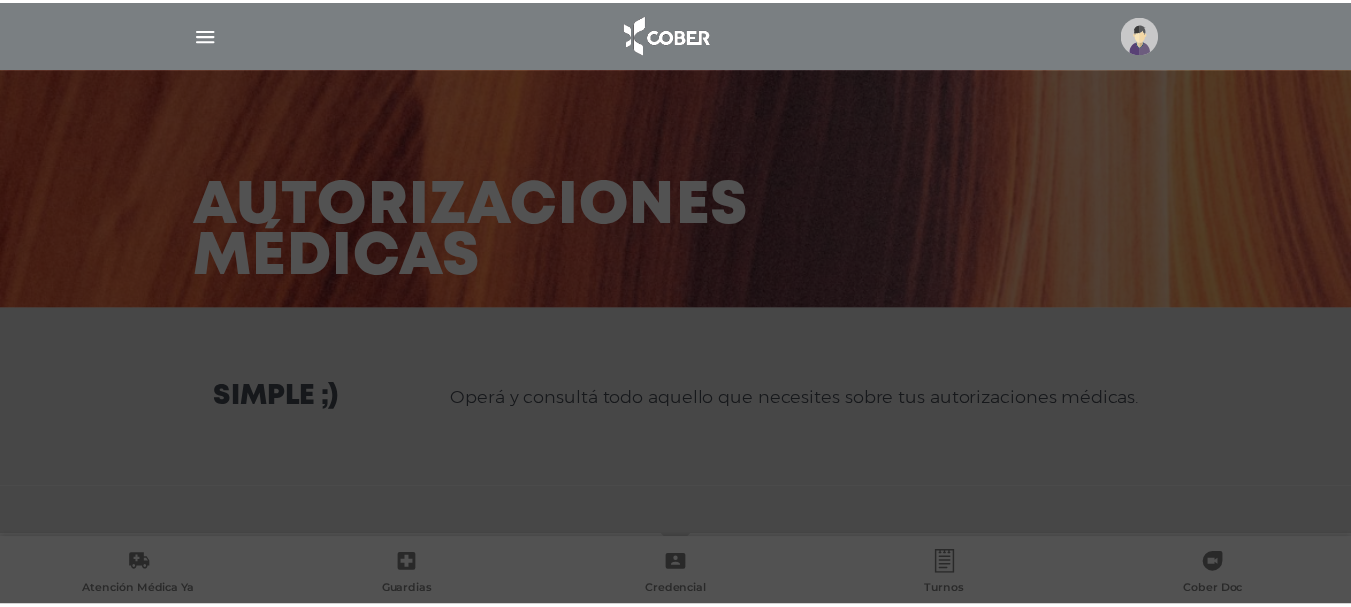 scroll, scrollTop: 0, scrollLeft: 0, axis: both 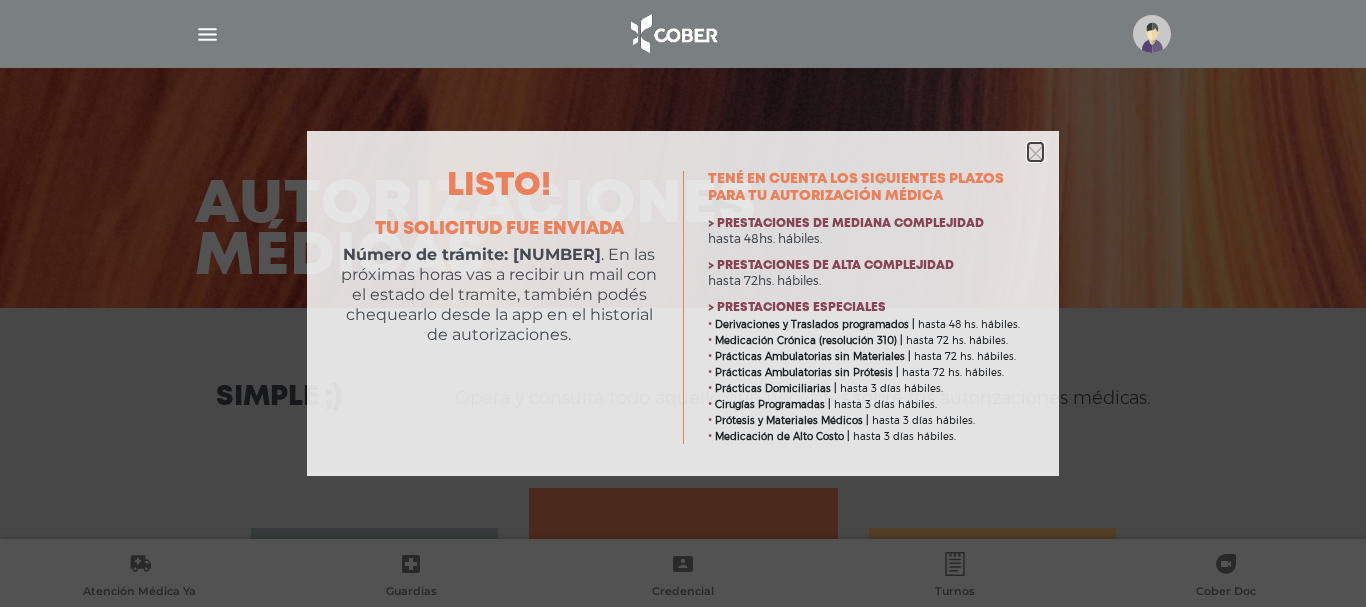 click 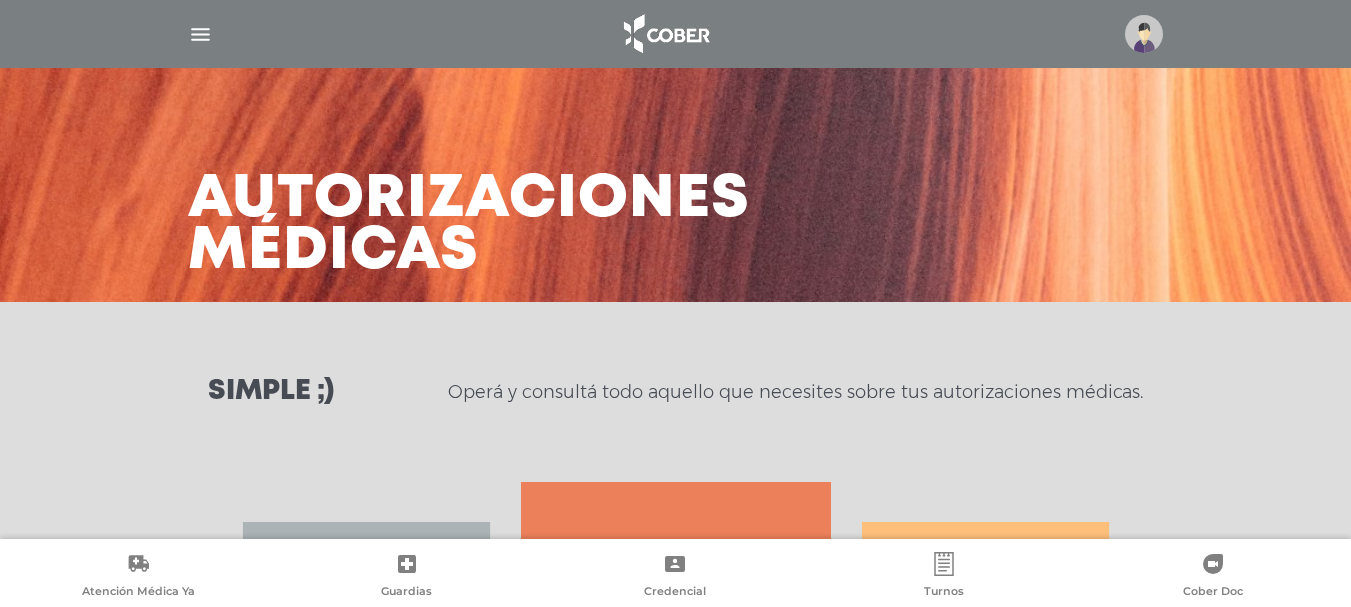 scroll, scrollTop: 0, scrollLeft: 0, axis: both 